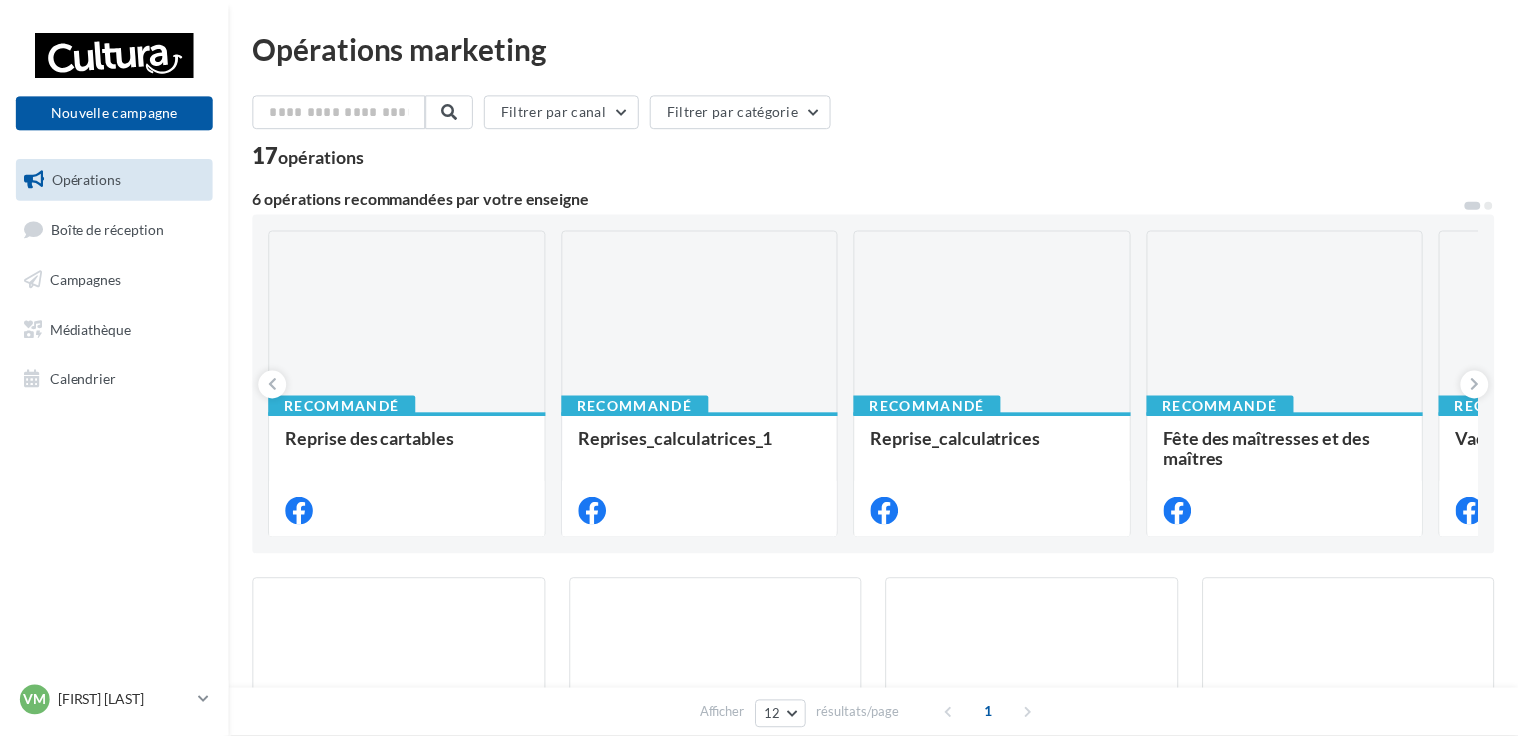 scroll, scrollTop: 0, scrollLeft: 0, axis: both 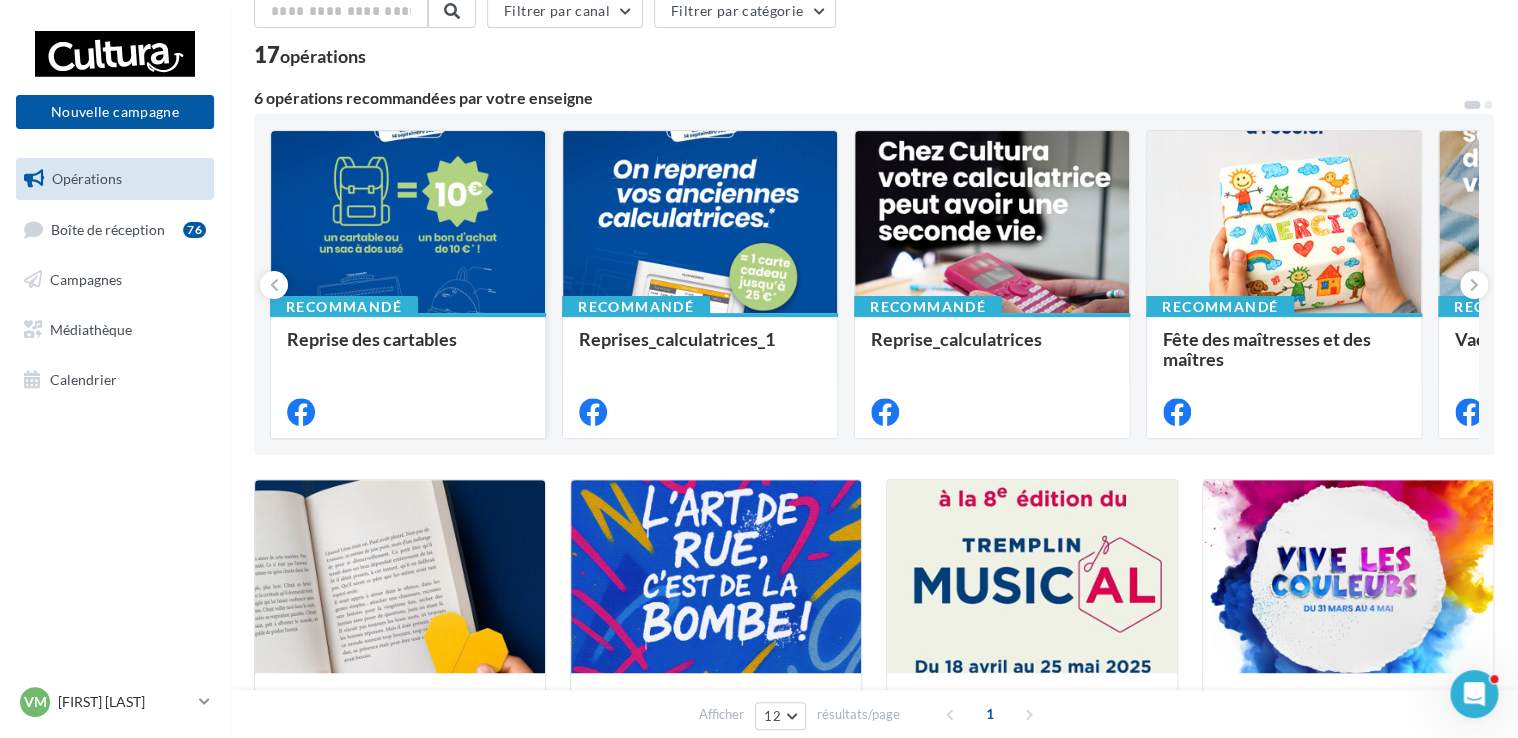 click at bounding box center [408, 223] 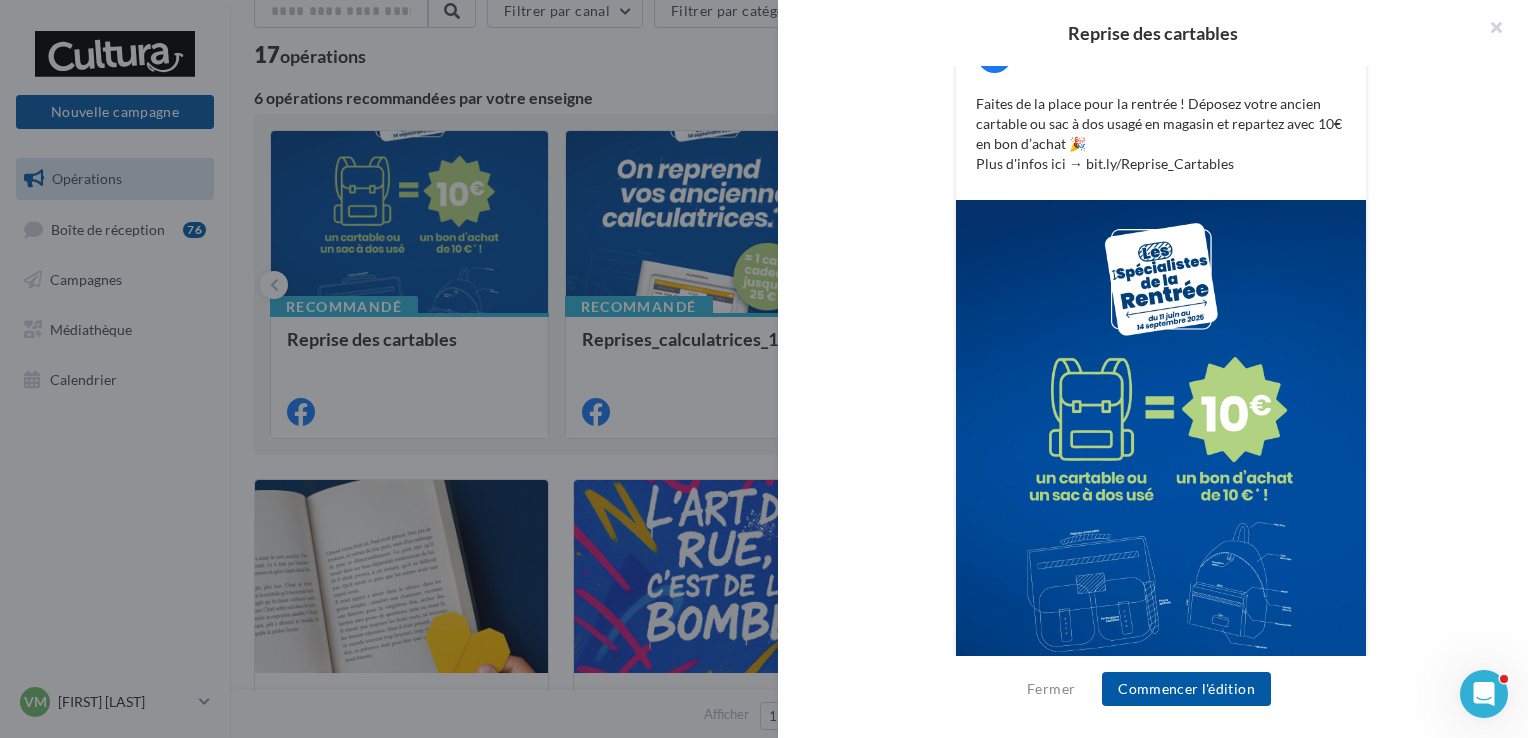scroll, scrollTop: 463, scrollLeft: 0, axis: vertical 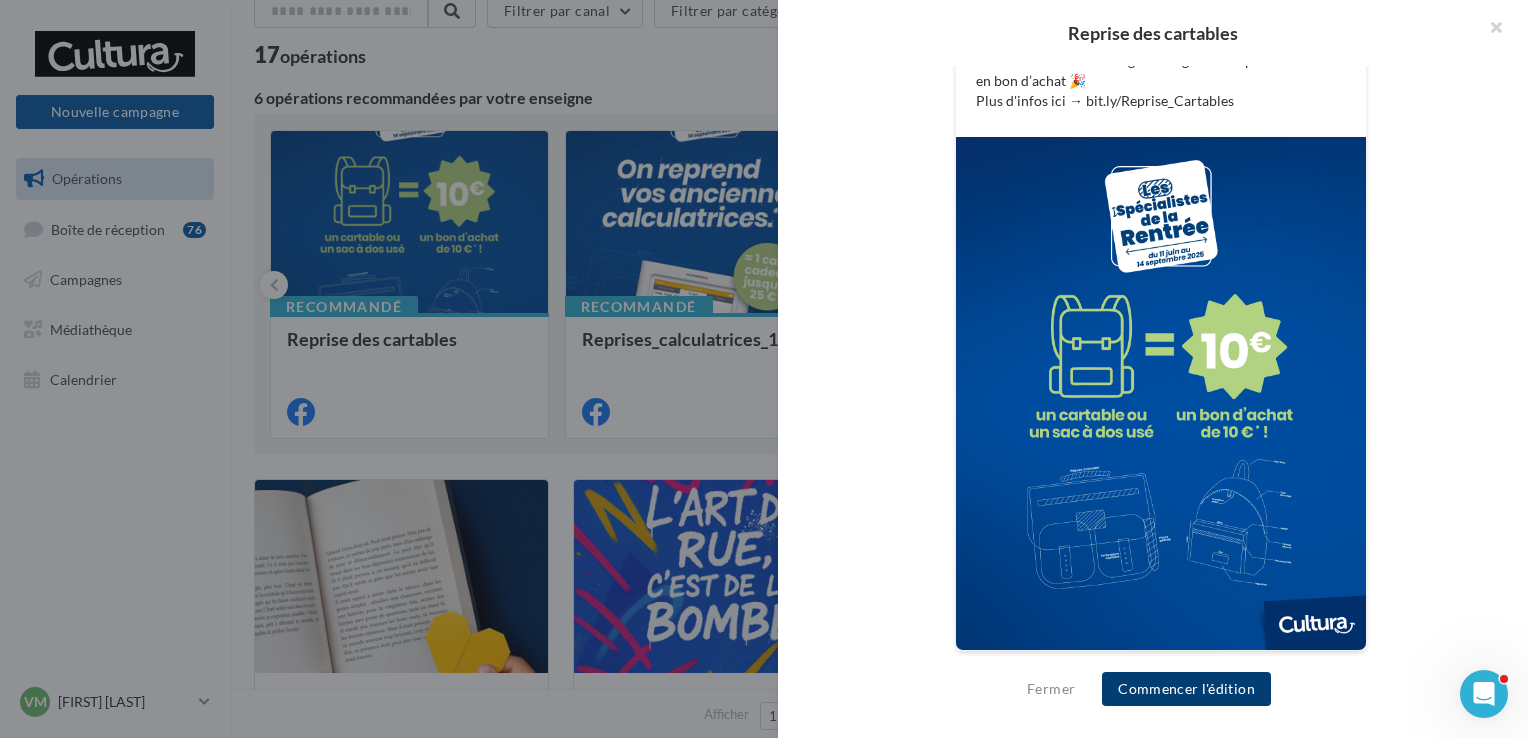 click on "Commencer l'édition" at bounding box center (1186, 689) 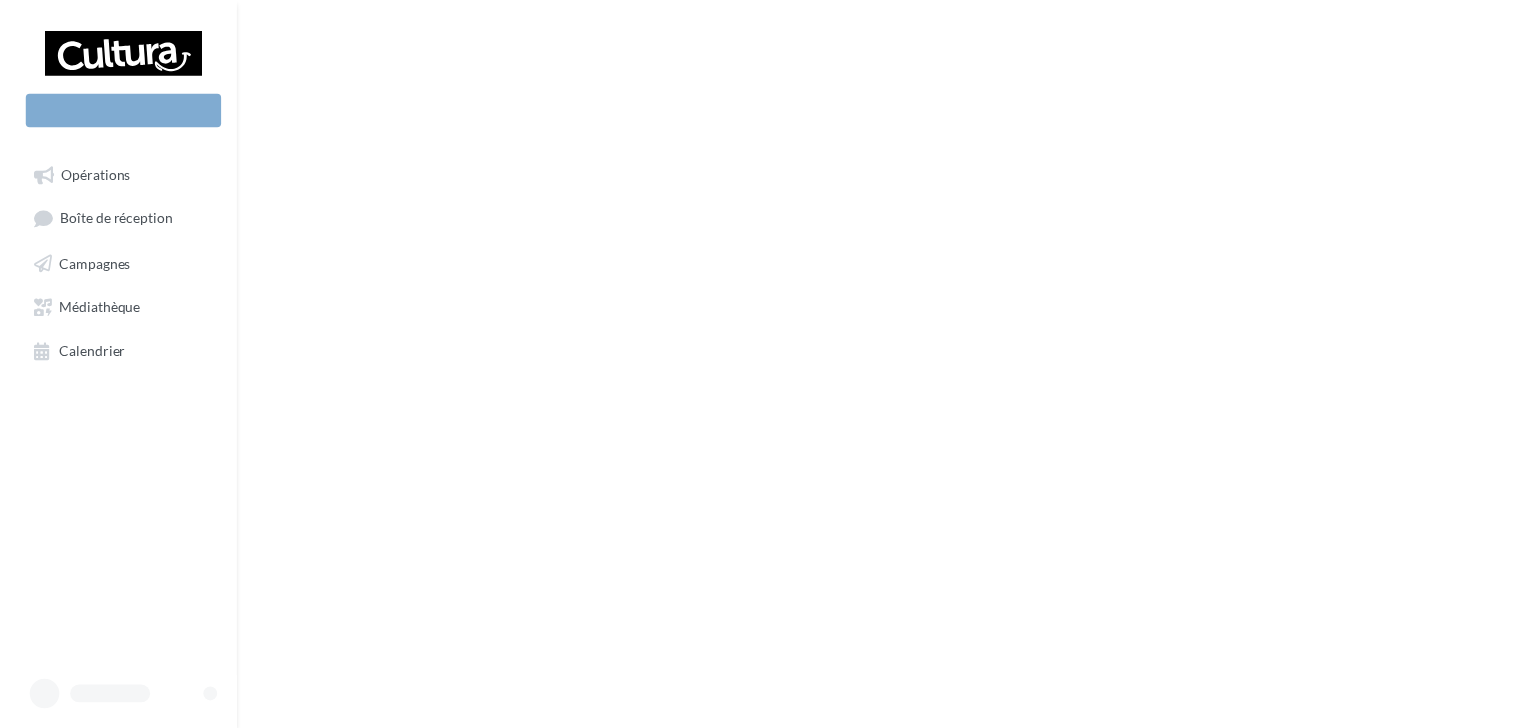 scroll, scrollTop: 0, scrollLeft: 0, axis: both 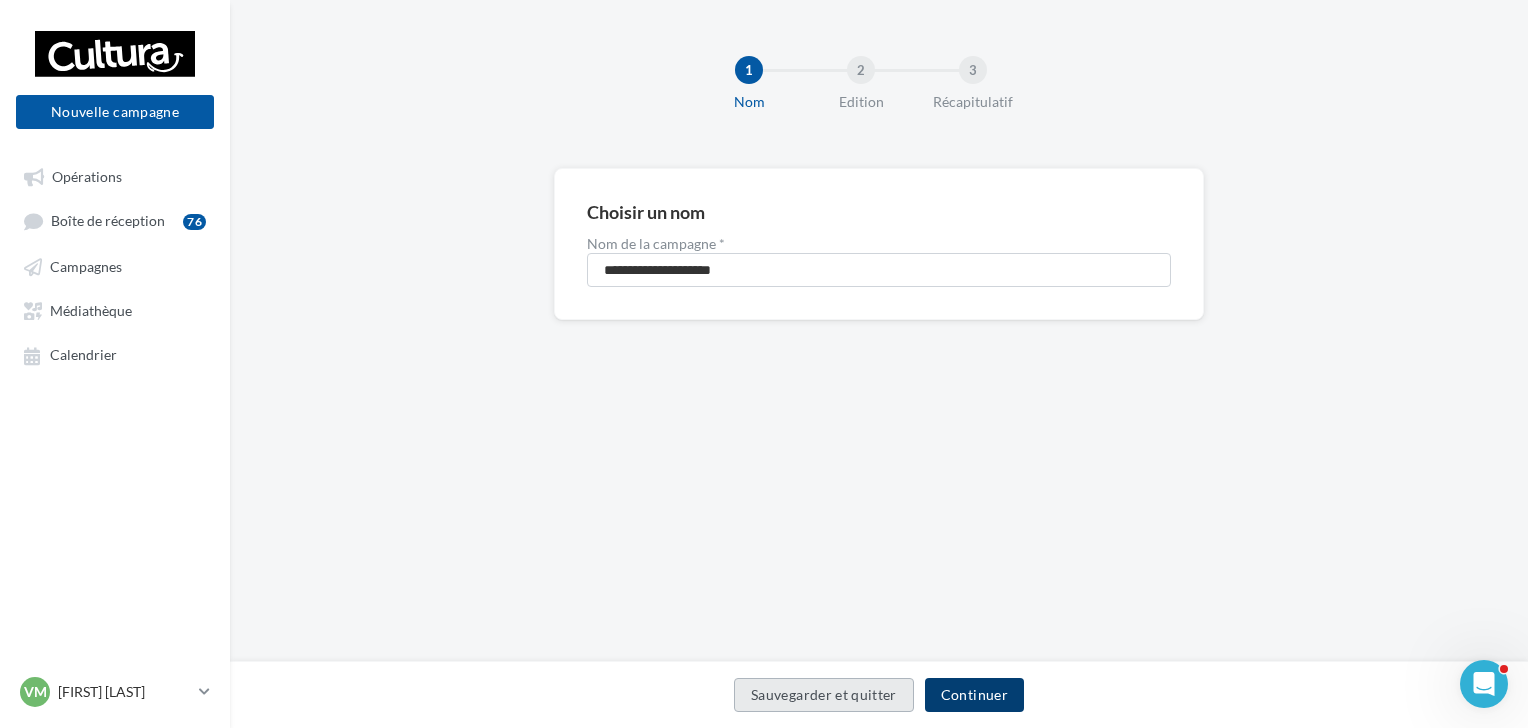 click on "Continuer" at bounding box center (974, 695) 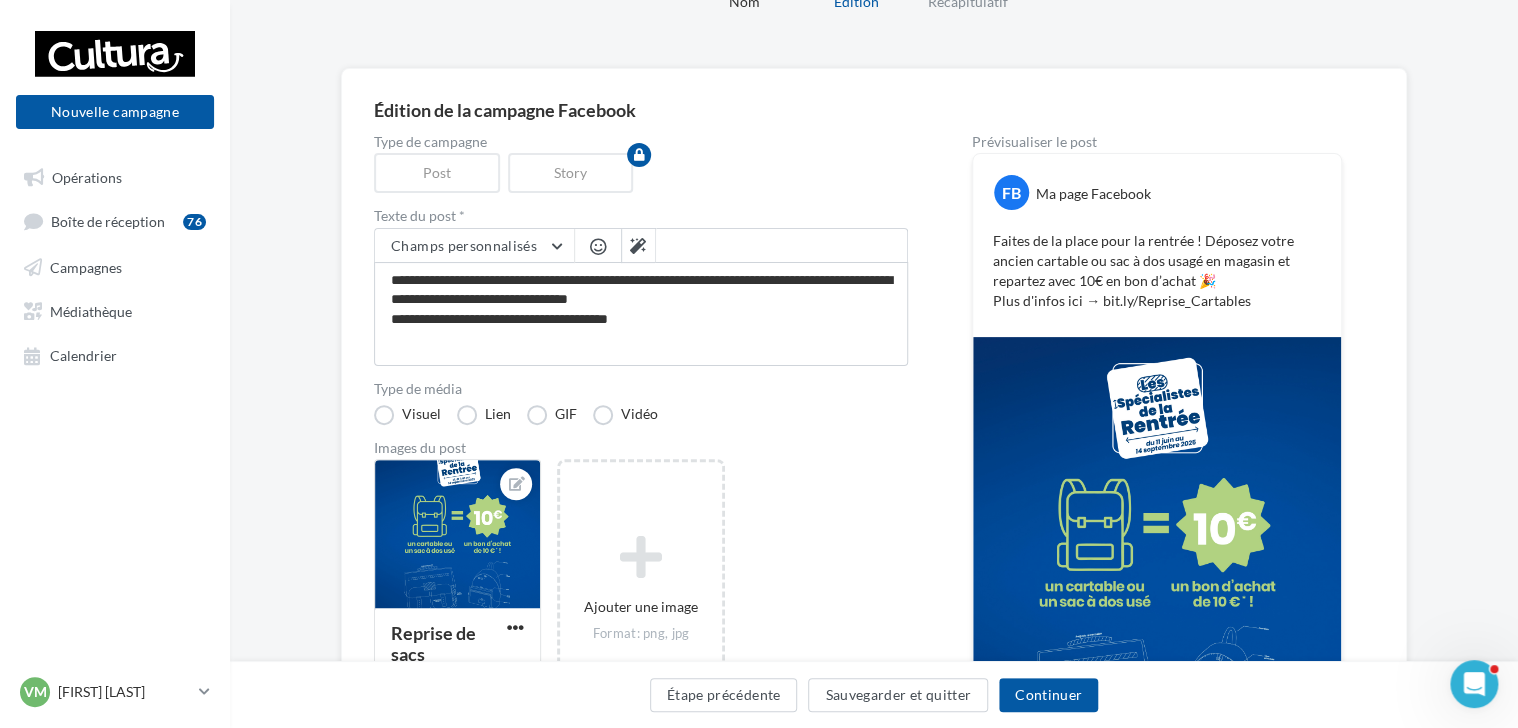 scroll, scrollTop: 200, scrollLeft: 0, axis: vertical 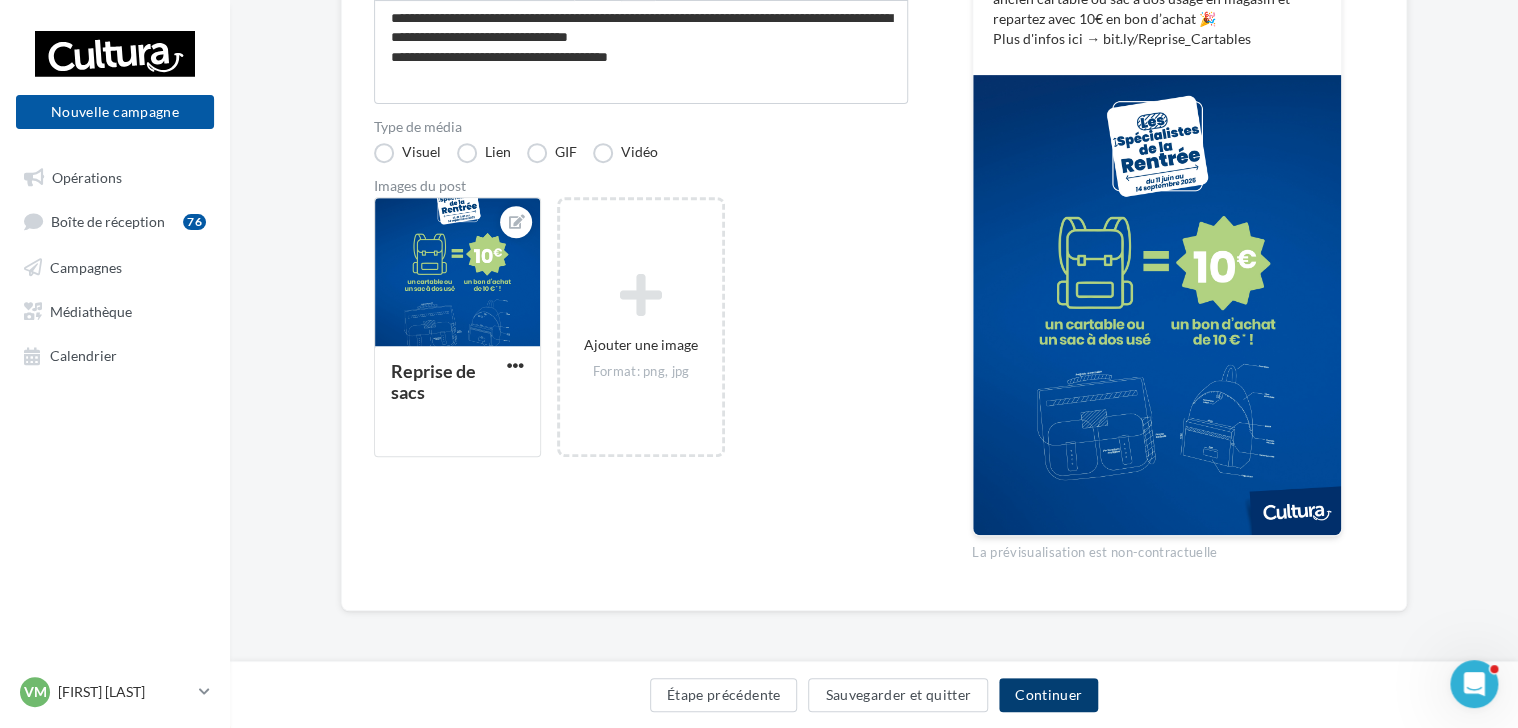 click on "Continuer" at bounding box center [1048, 695] 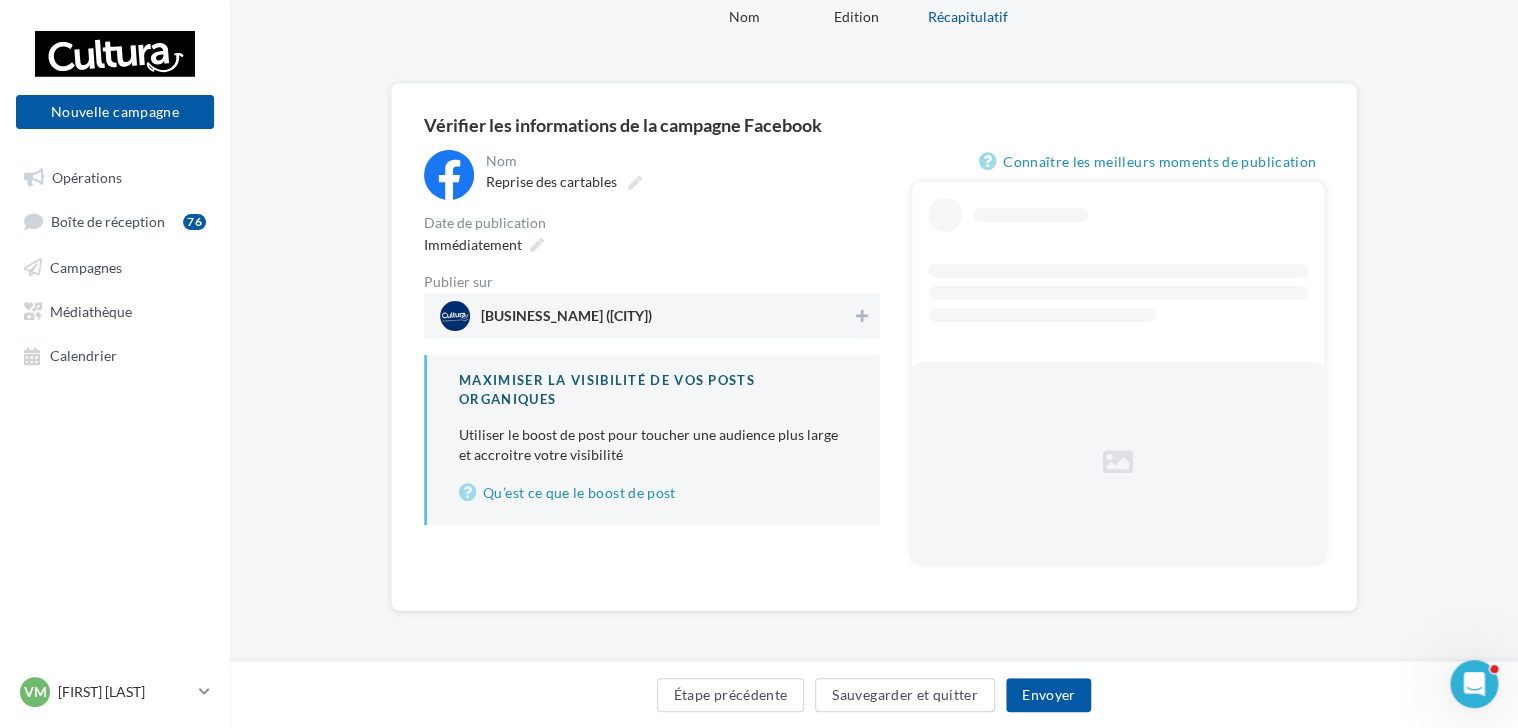 click on "**********" at bounding box center [652, 337] 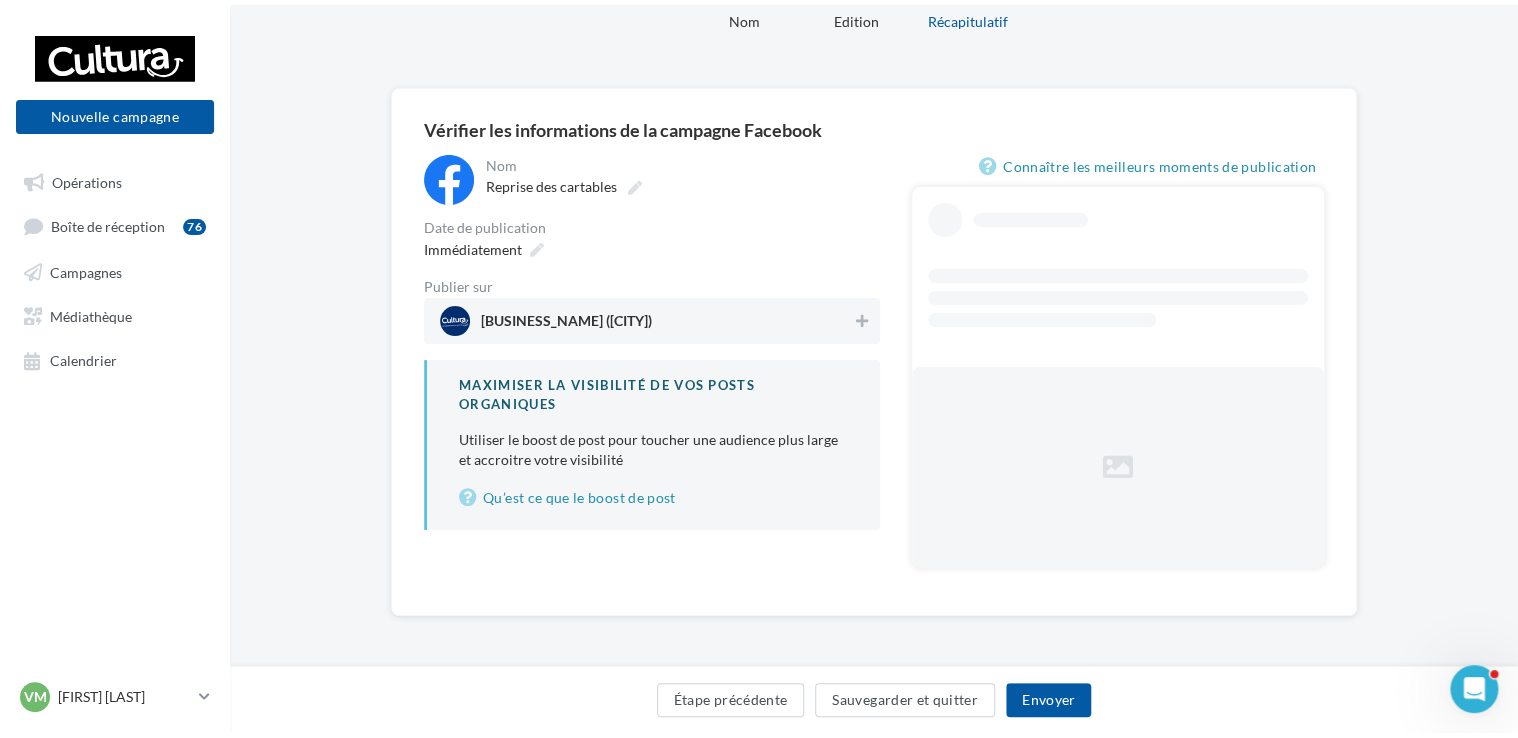 scroll, scrollTop: 32, scrollLeft: 0, axis: vertical 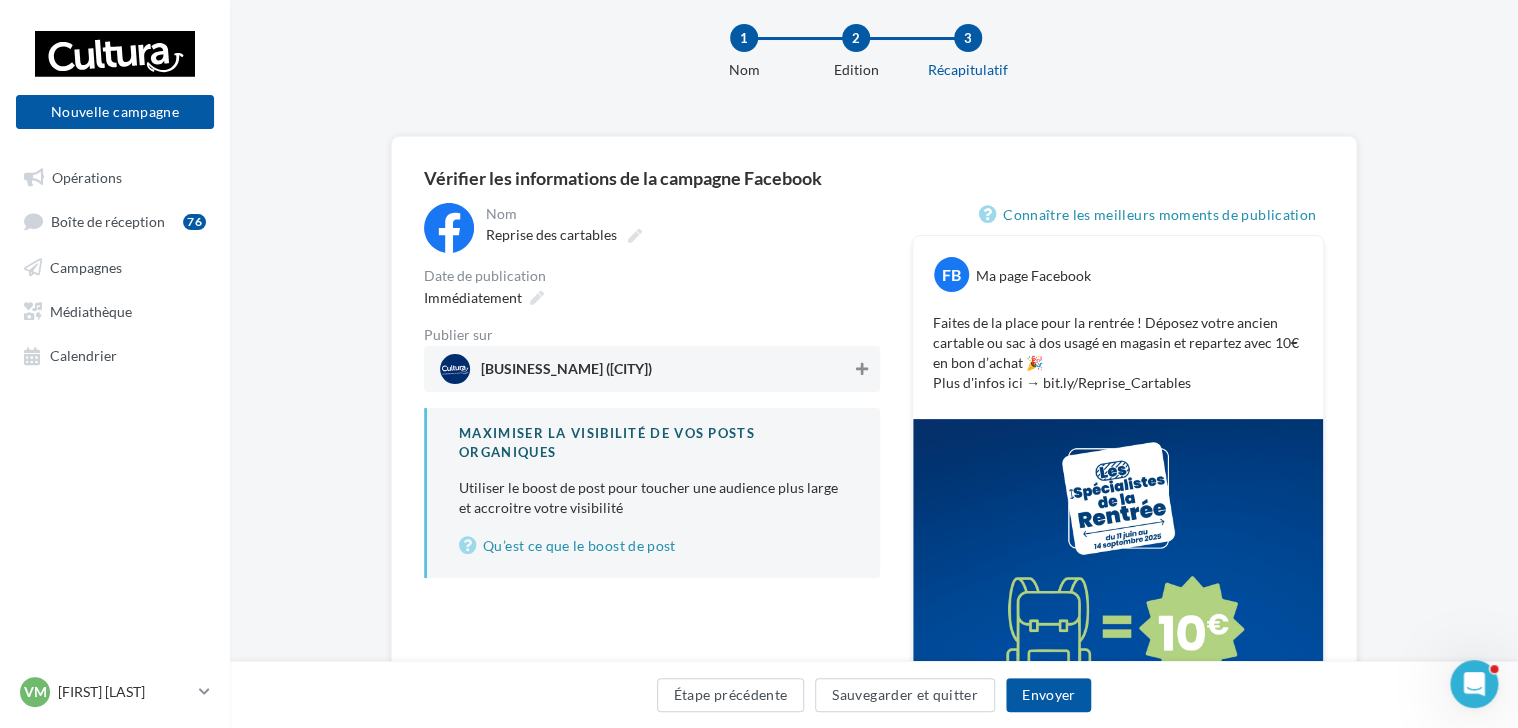 click at bounding box center [862, 369] 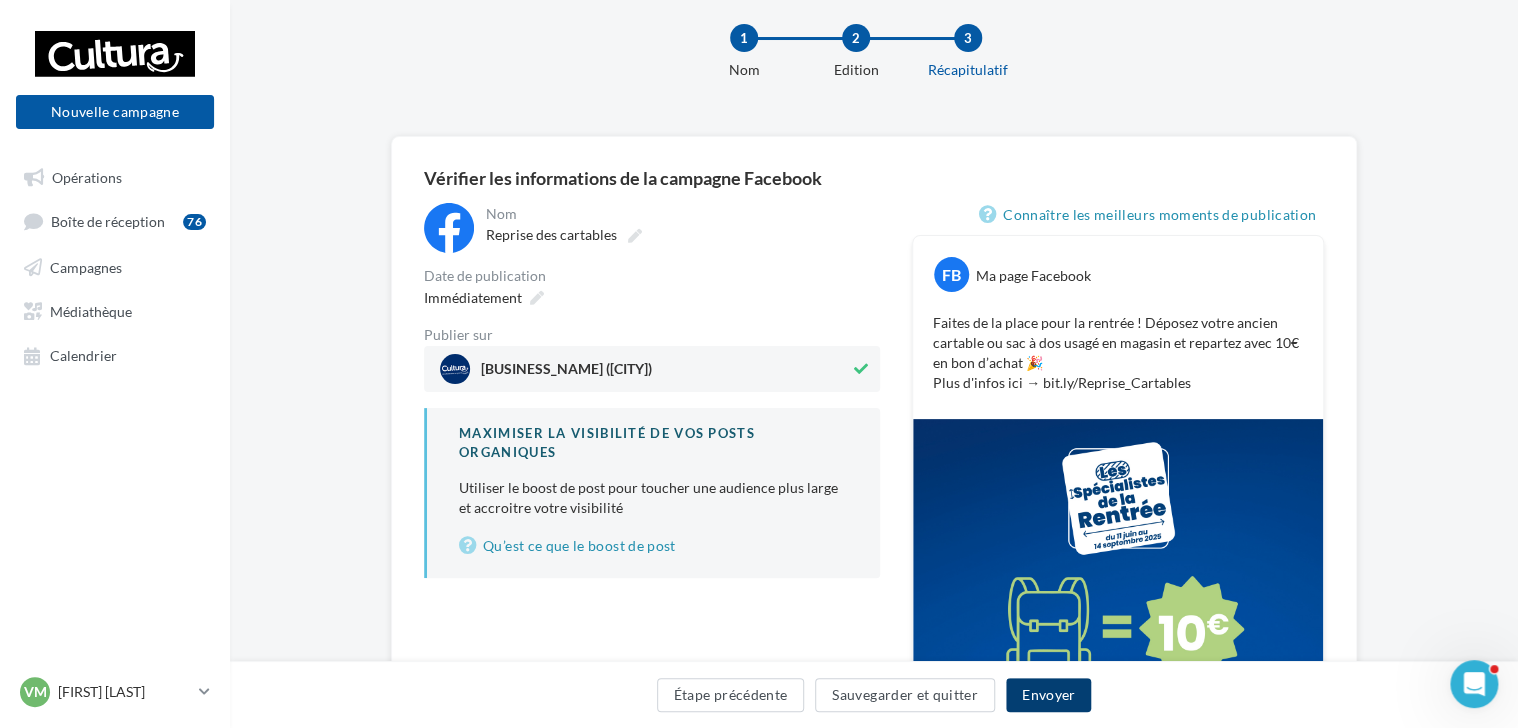 click on "Envoyer" at bounding box center (1048, 695) 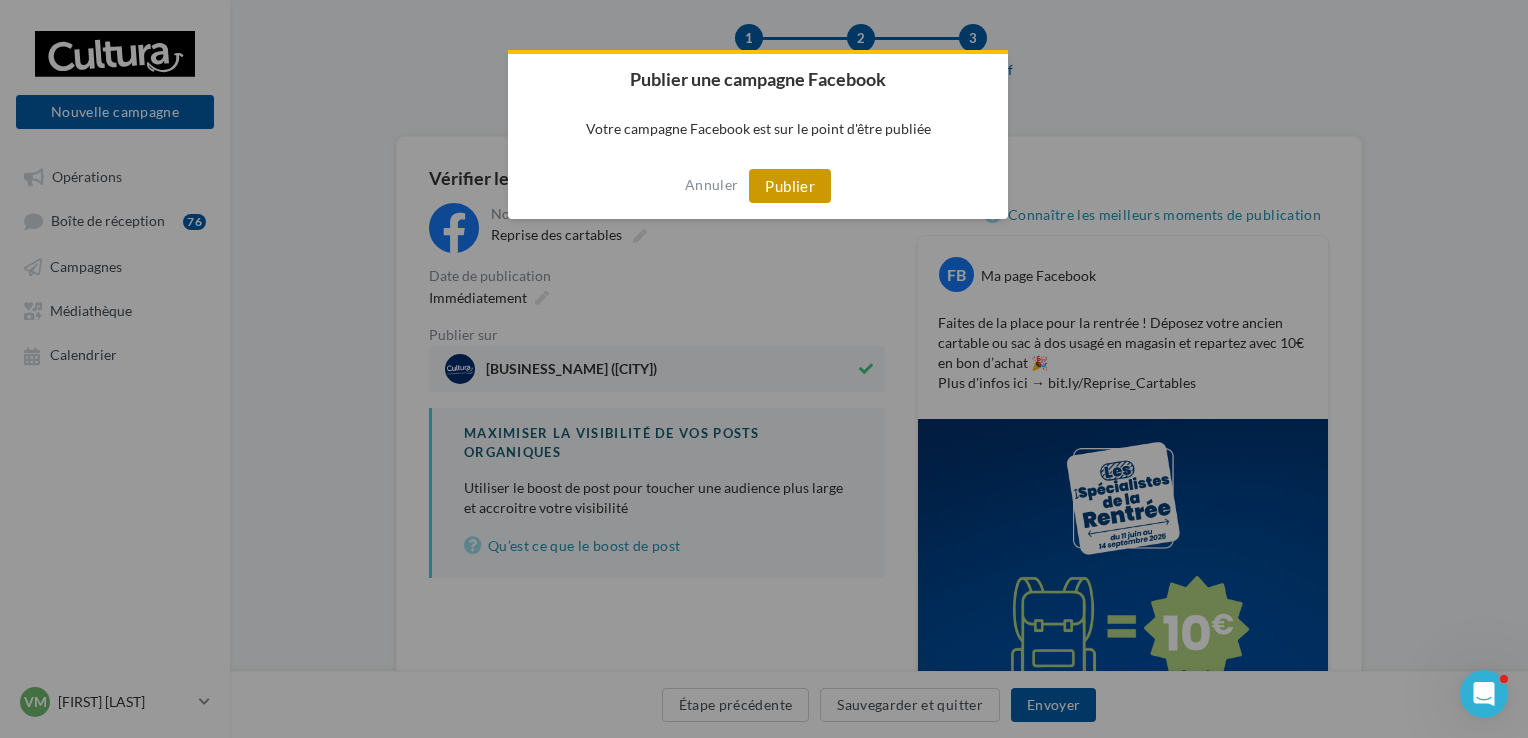 click on "Publier" at bounding box center [790, 186] 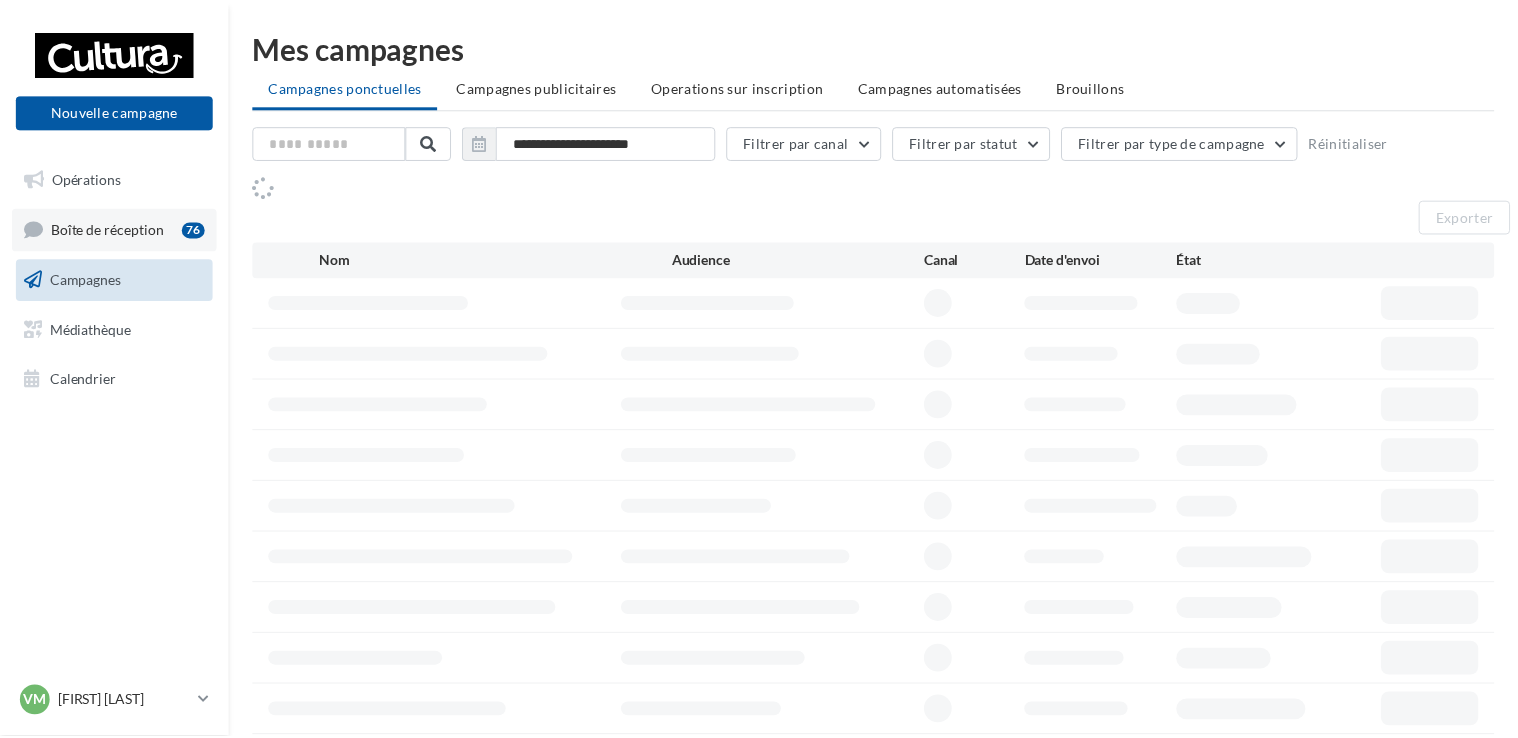 scroll, scrollTop: 0, scrollLeft: 0, axis: both 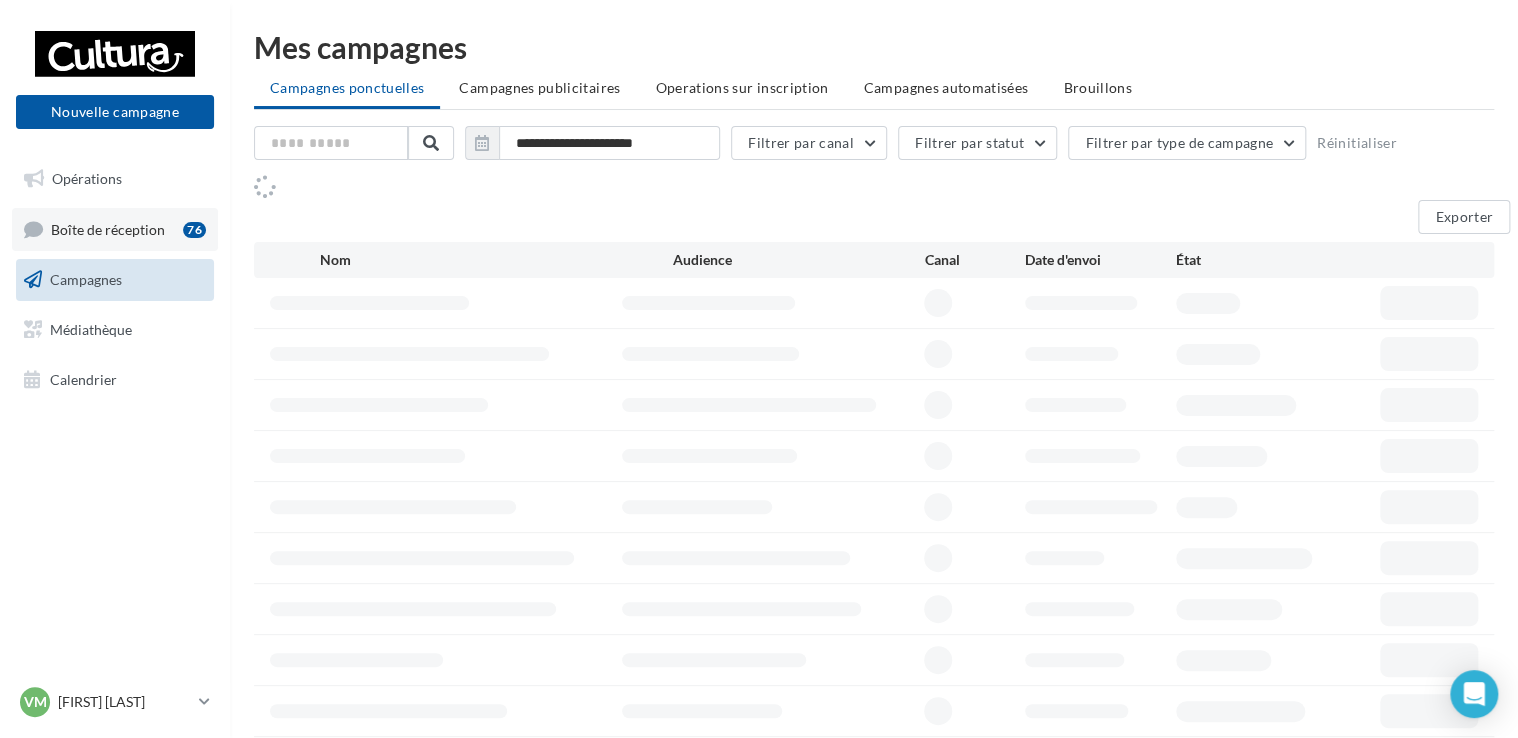 click on "Boîte de réception" at bounding box center (108, 228) 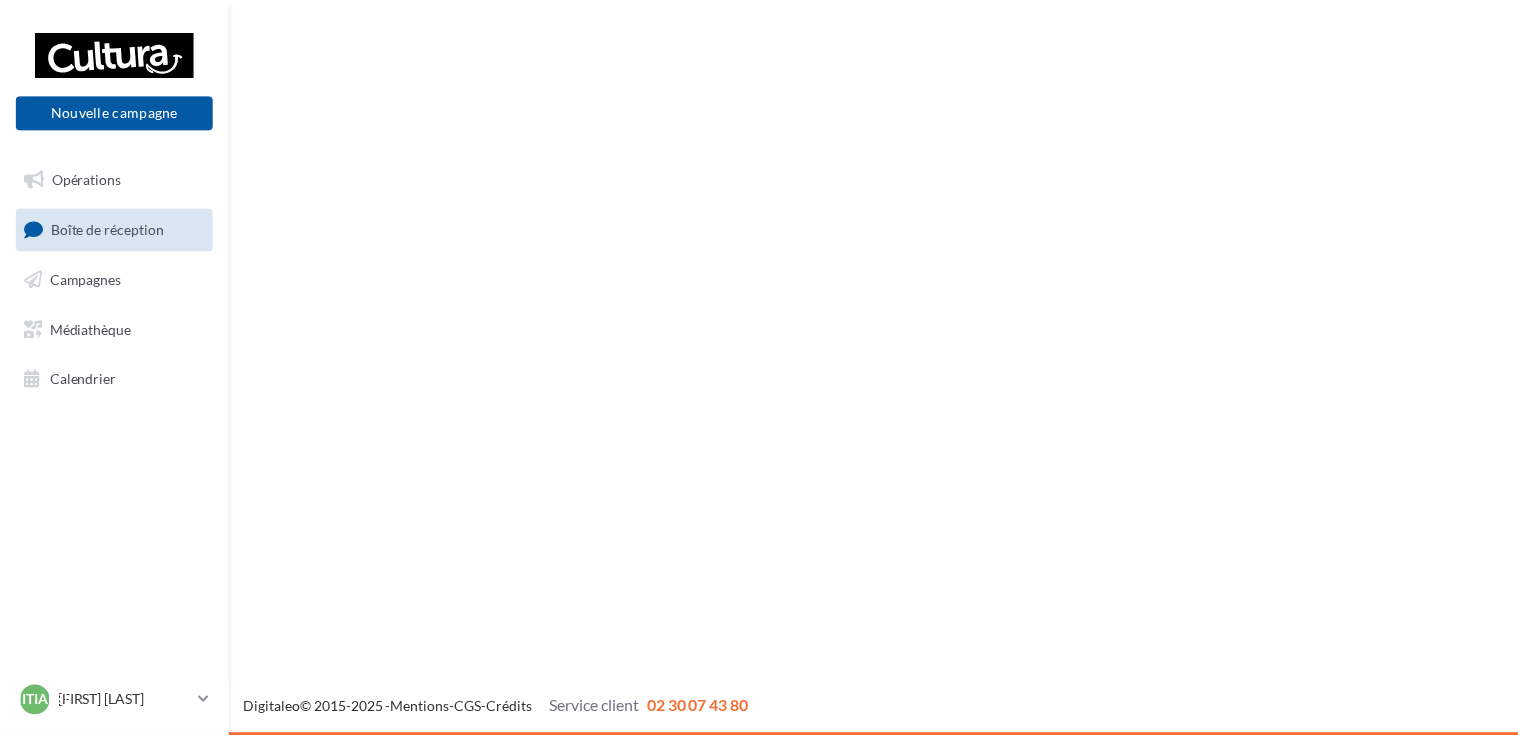 scroll, scrollTop: 0, scrollLeft: 0, axis: both 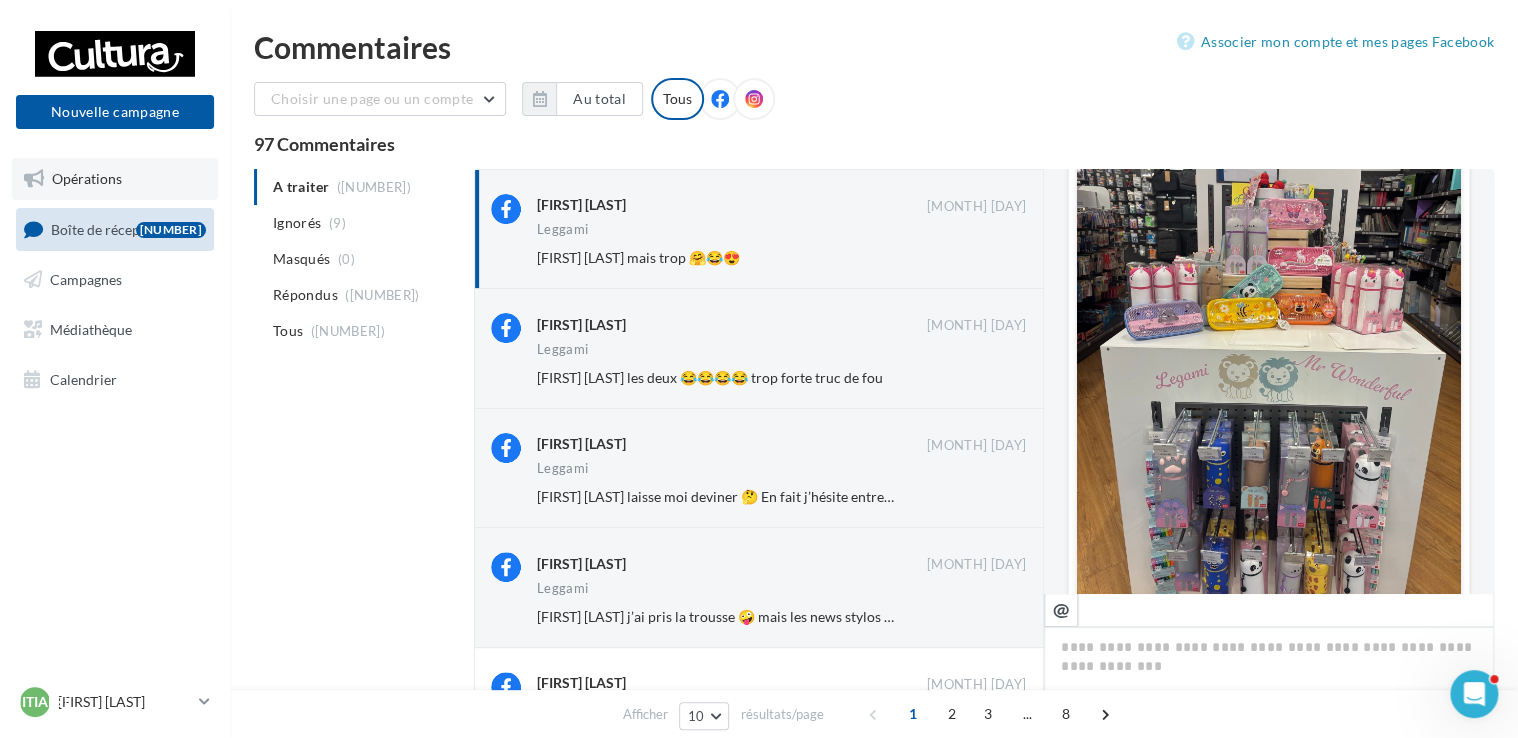 click on "Opérations" at bounding box center [115, 179] 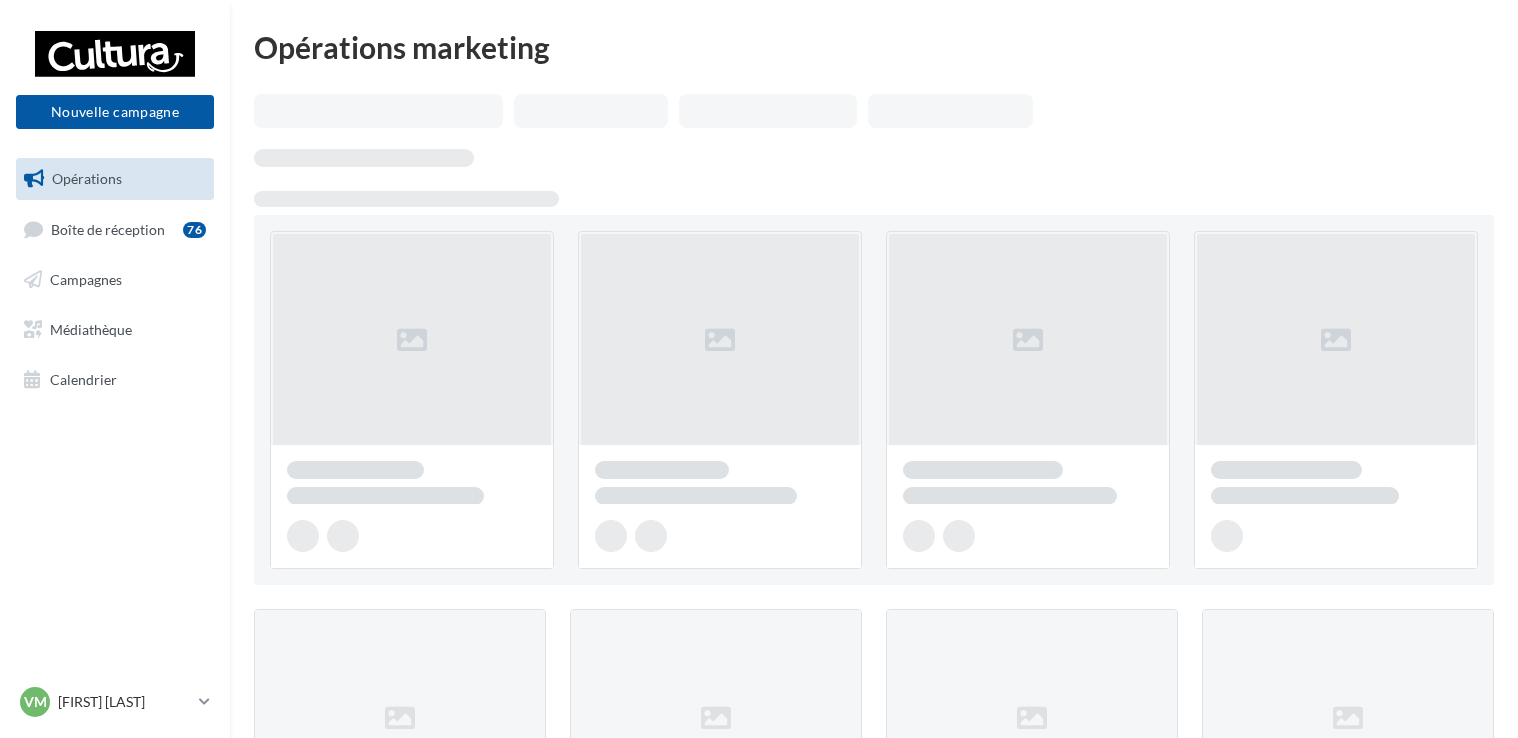 scroll, scrollTop: 0, scrollLeft: 0, axis: both 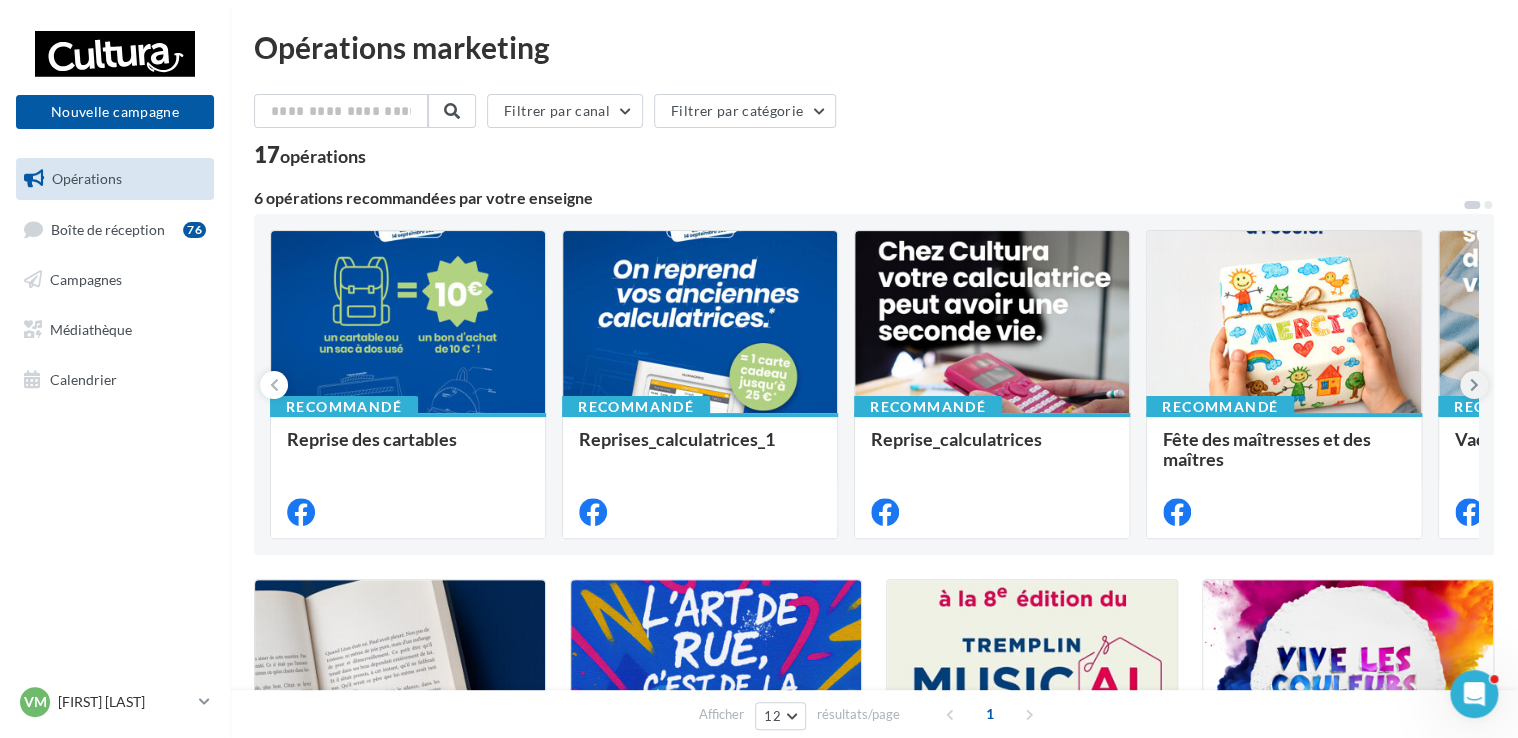 click at bounding box center [1474, 385] 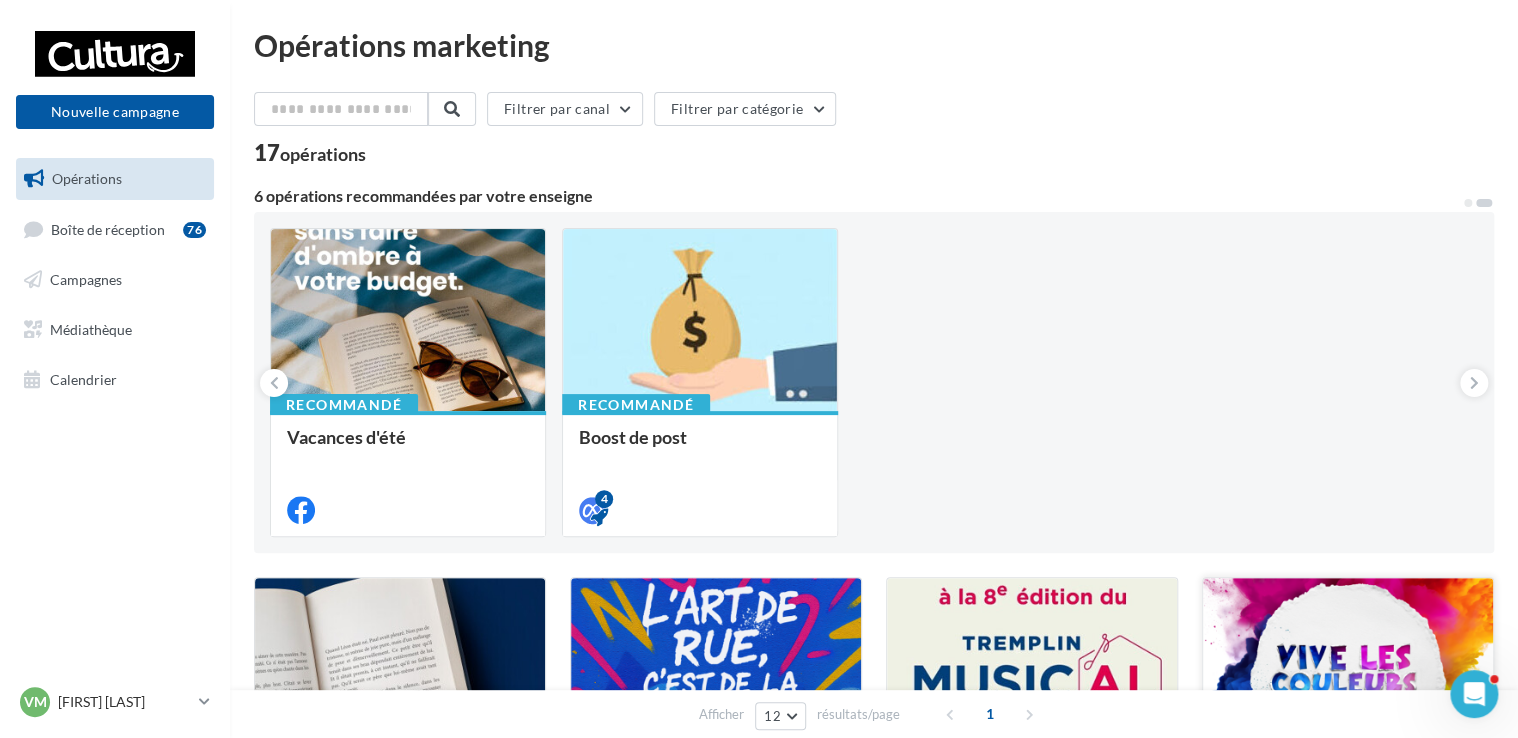 scroll, scrollTop: 0, scrollLeft: 0, axis: both 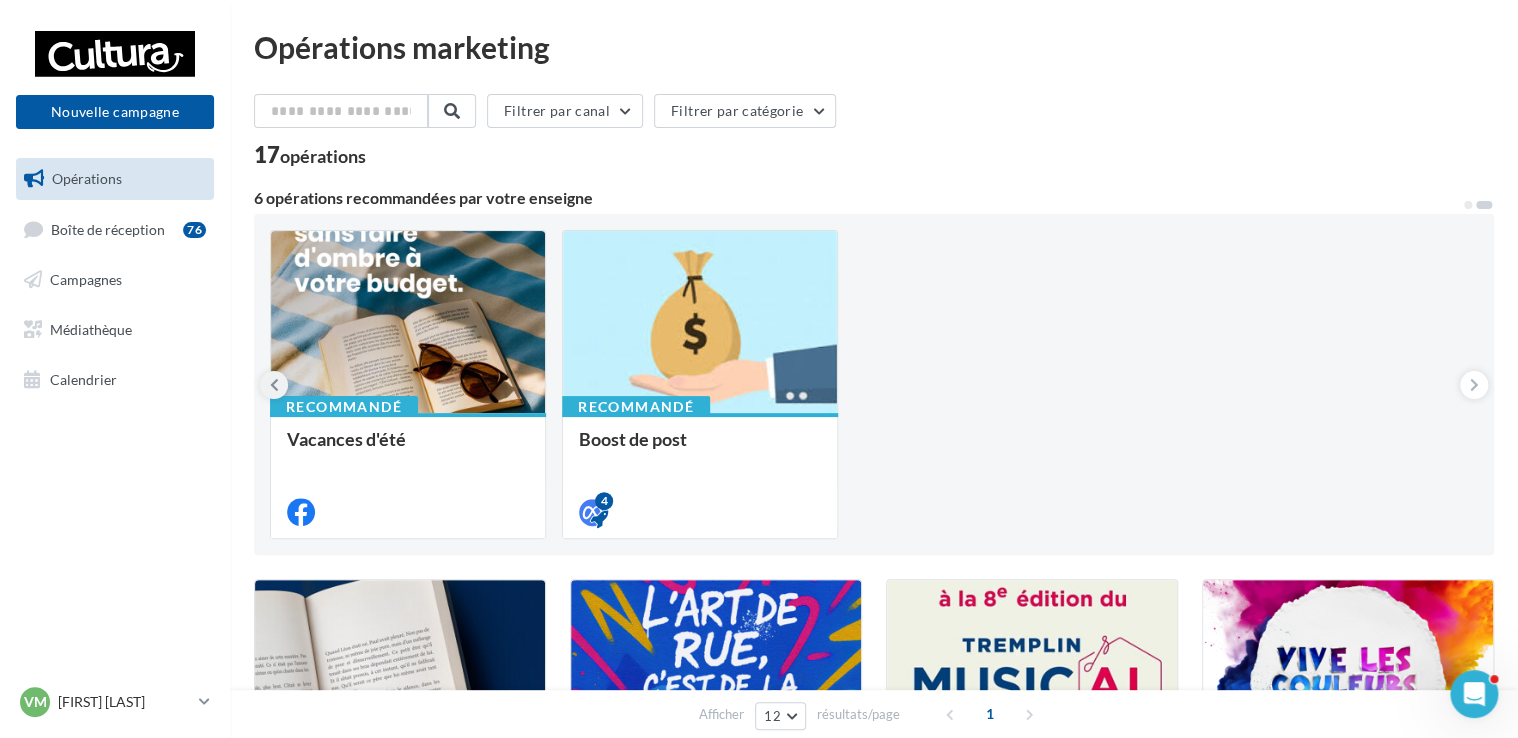 click at bounding box center [274, 385] 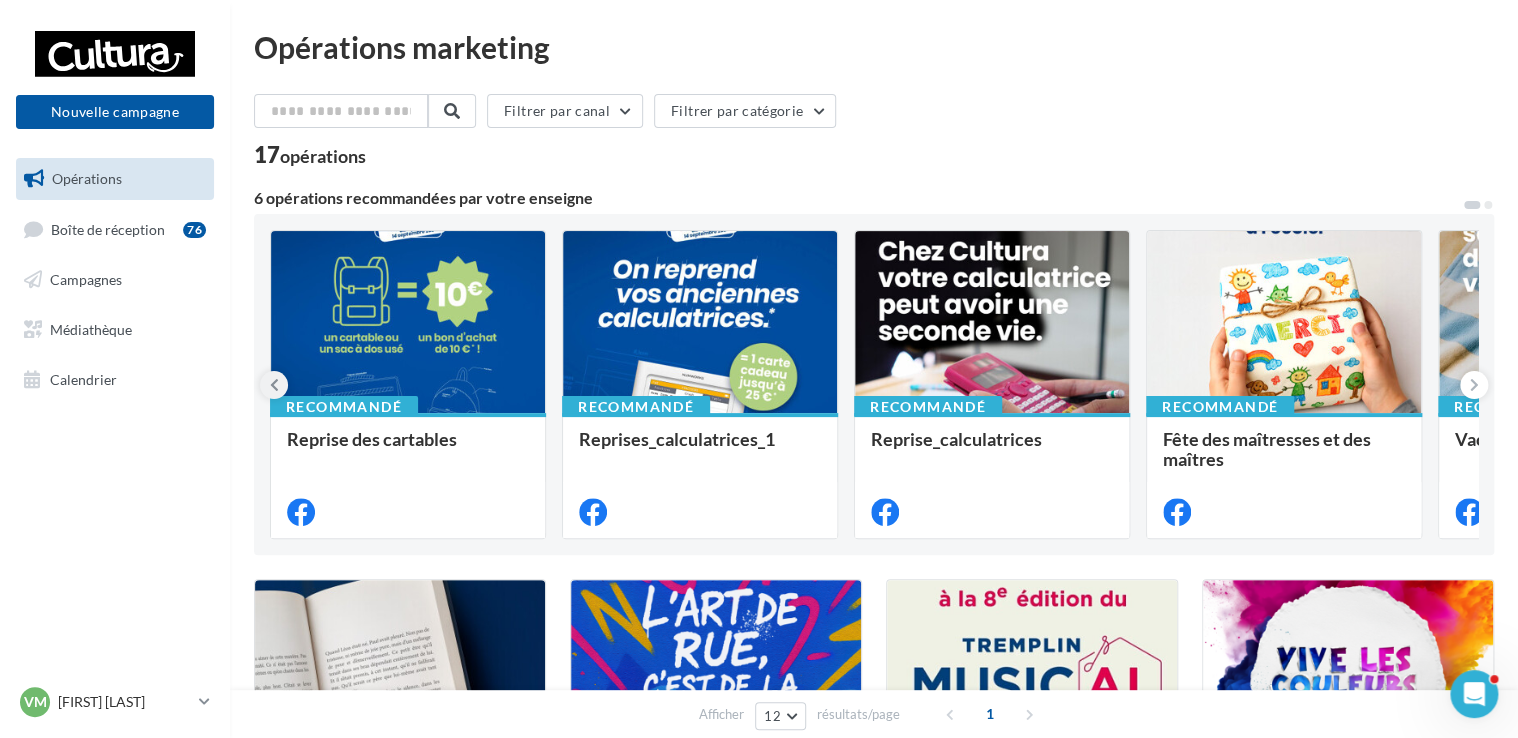 click at bounding box center (274, 385) 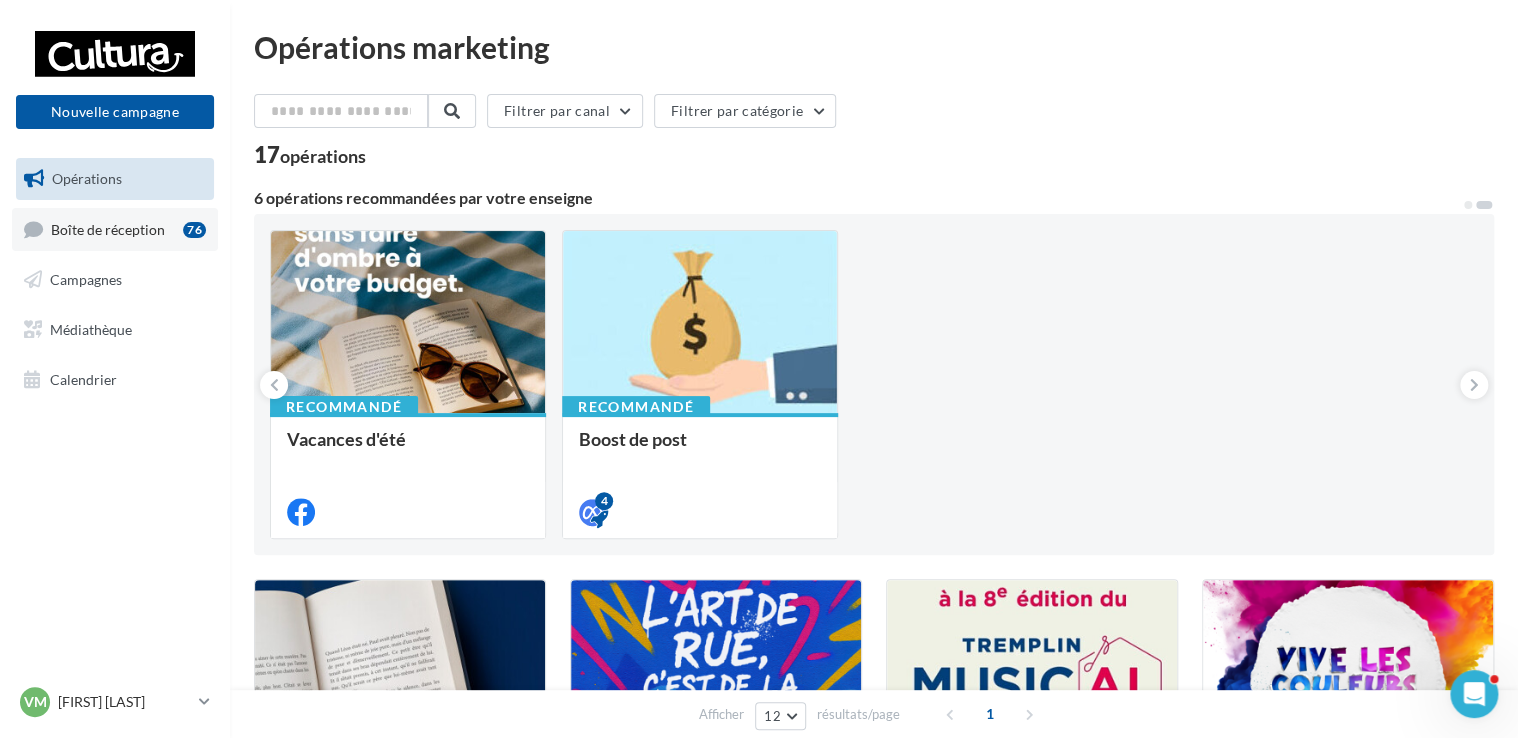 click on "Boîte de réception
76" at bounding box center (115, 229) 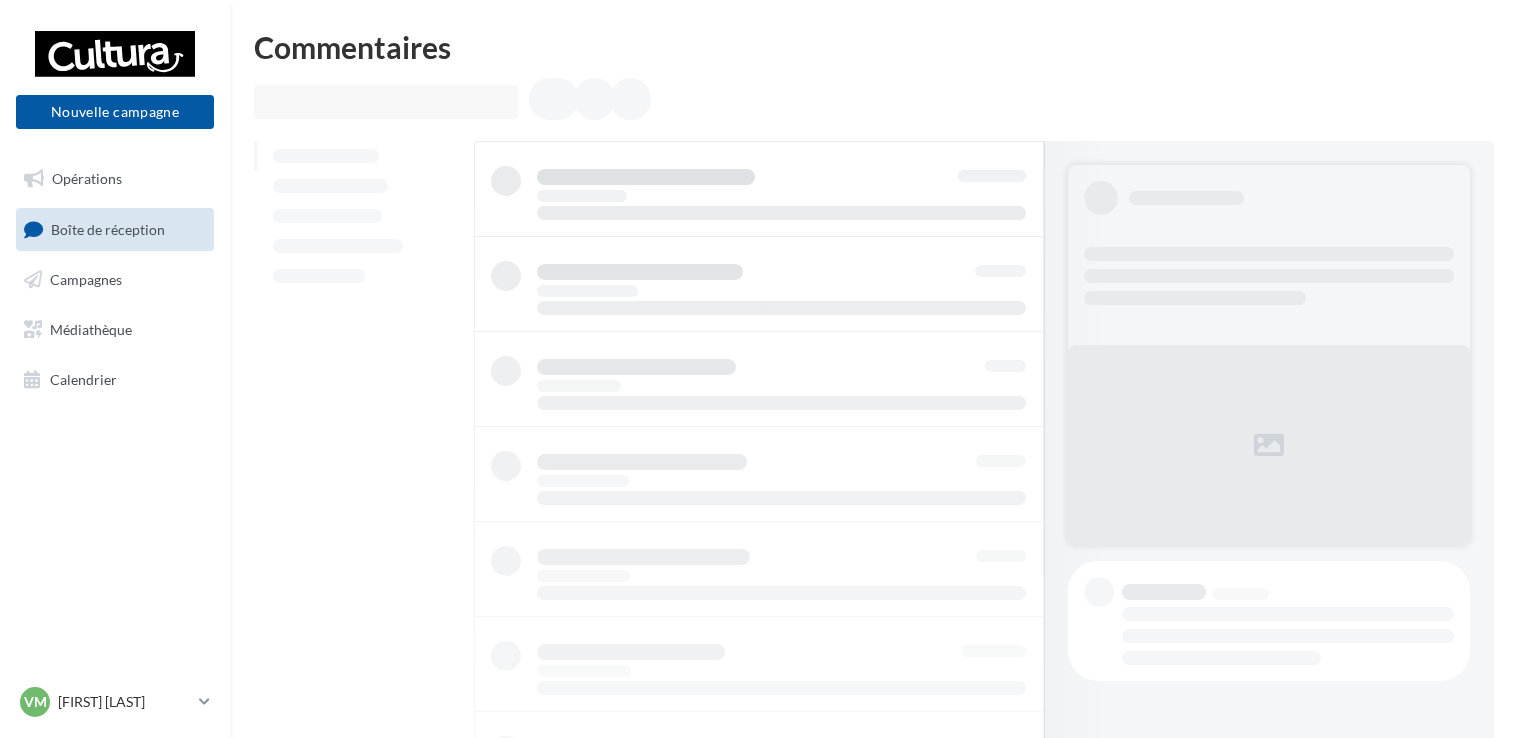 scroll, scrollTop: 0, scrollLeft: 0, axis: both 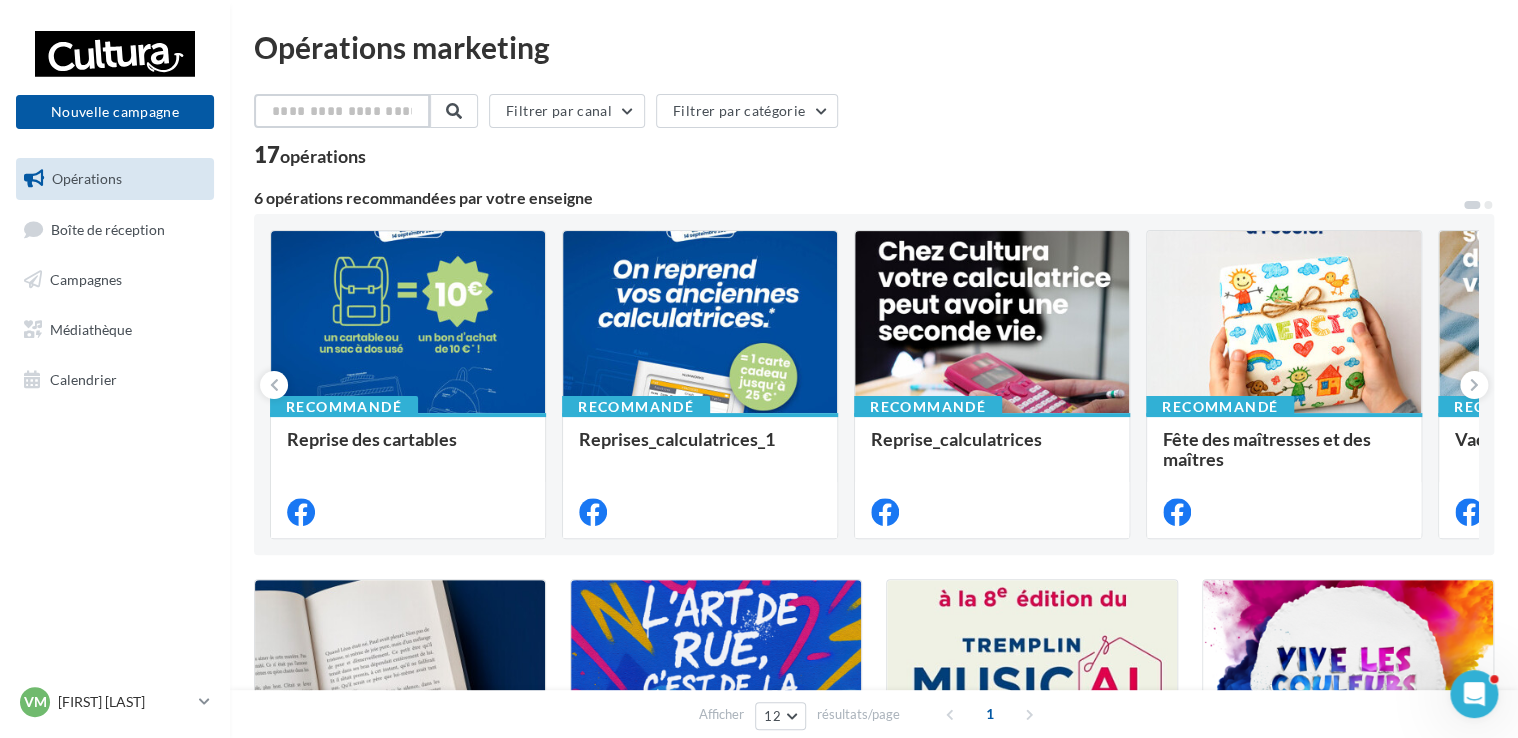 click at bounding box center (342, 111) 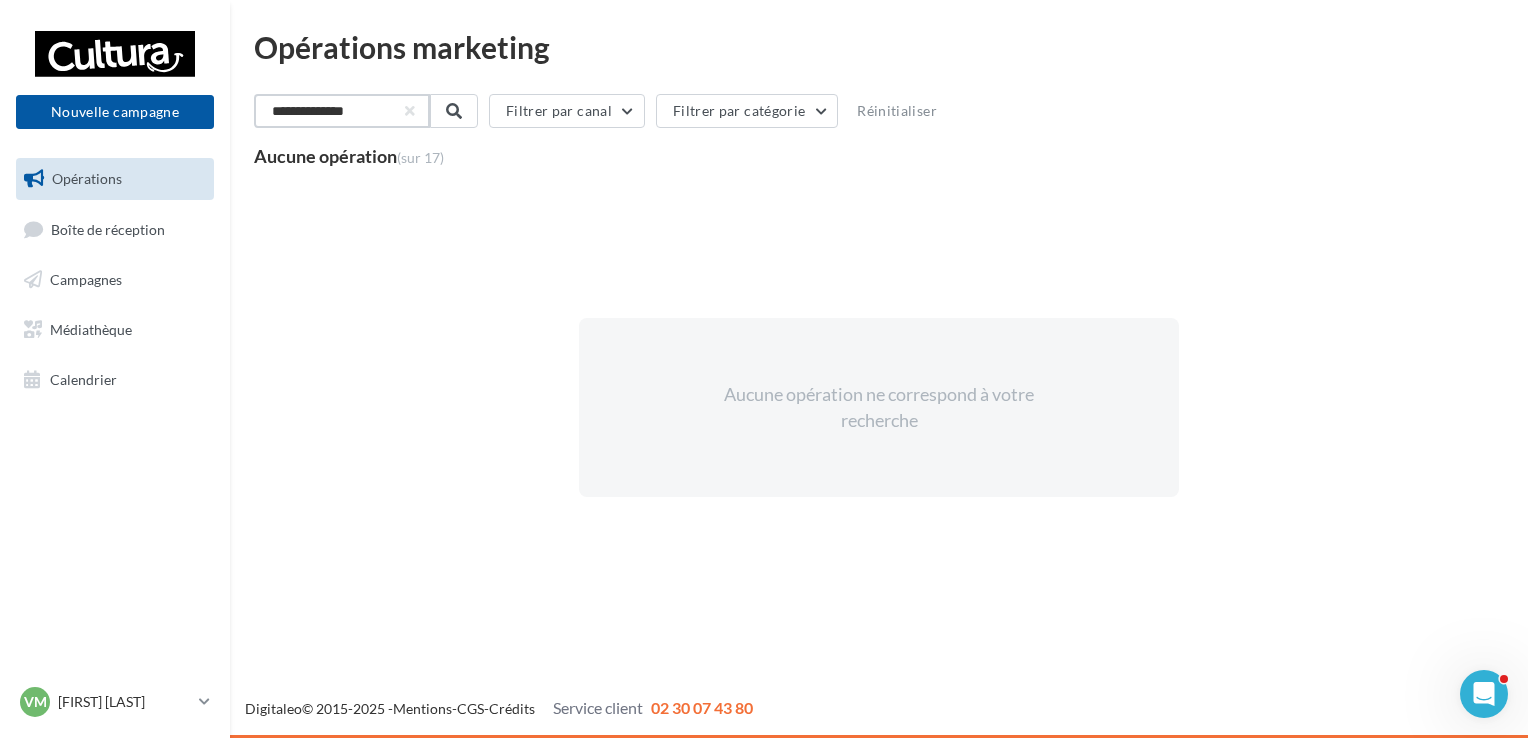 type on "**********" 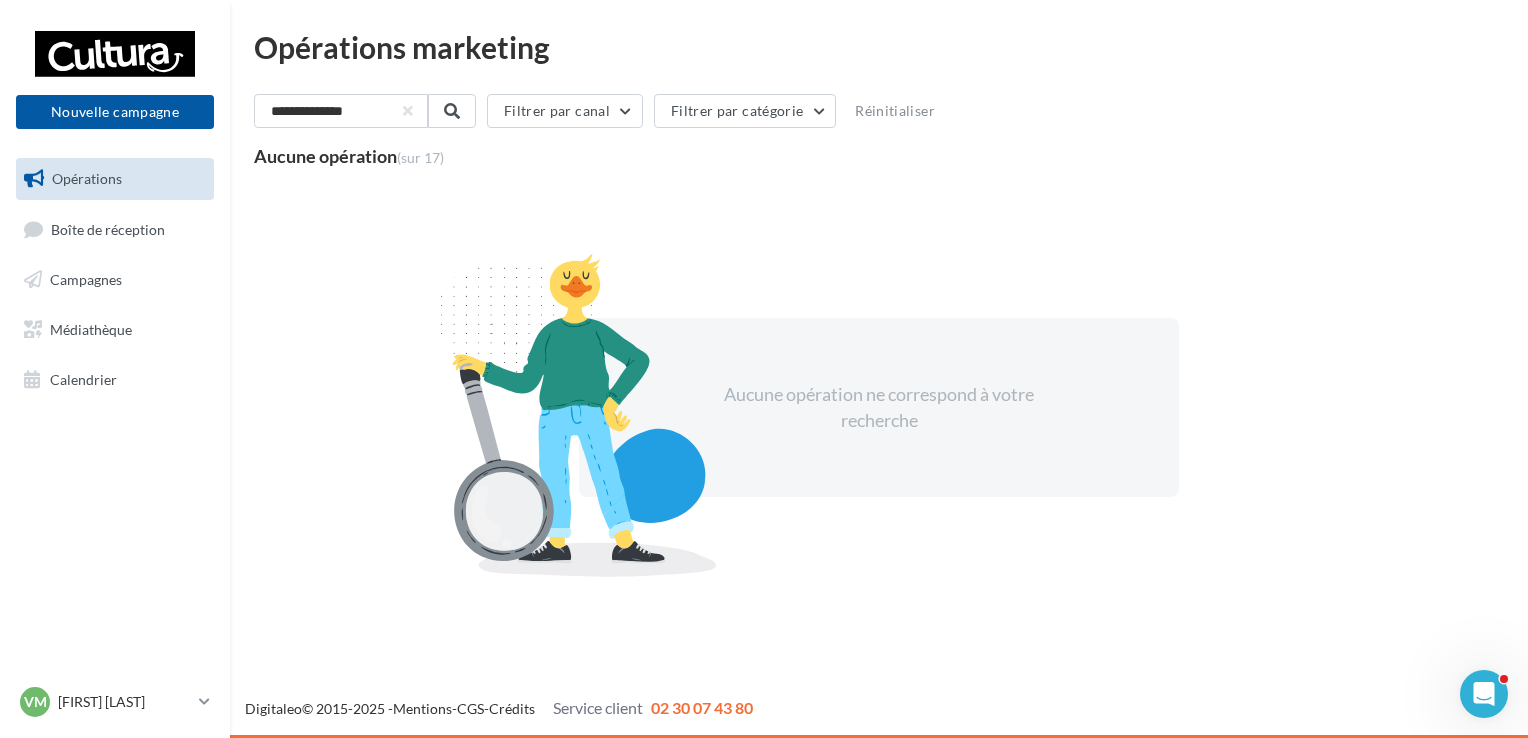 click on "Opérations" at bounding box center (115, 179) 